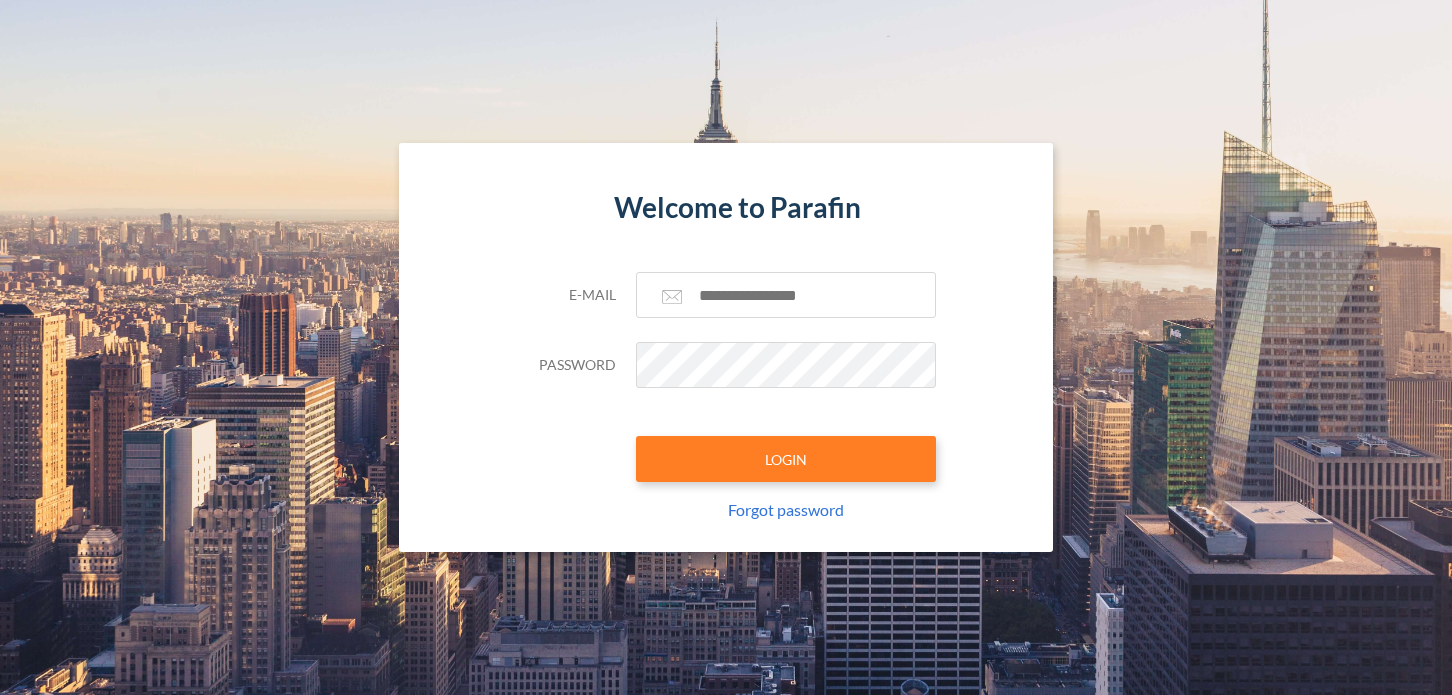 scroll, scrollTop: 0, scrollLeft: 0, axis: both 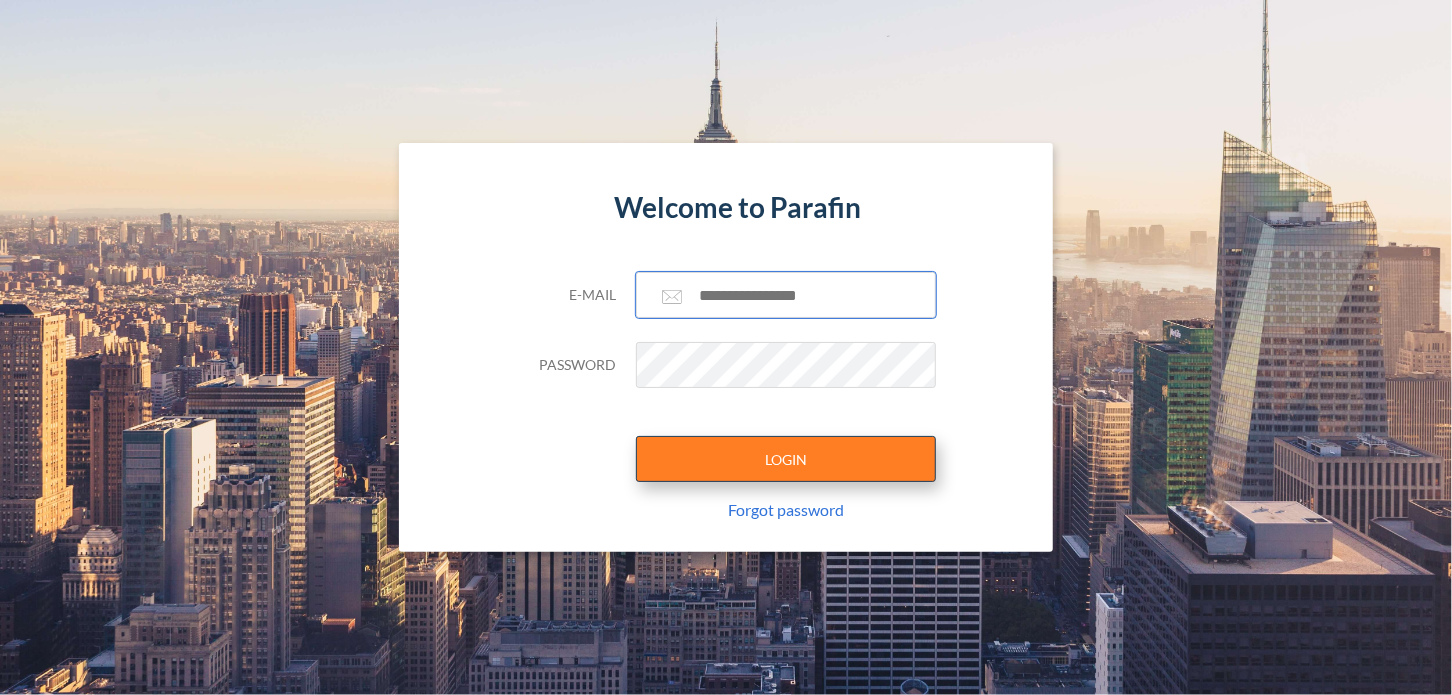 type on "**********" 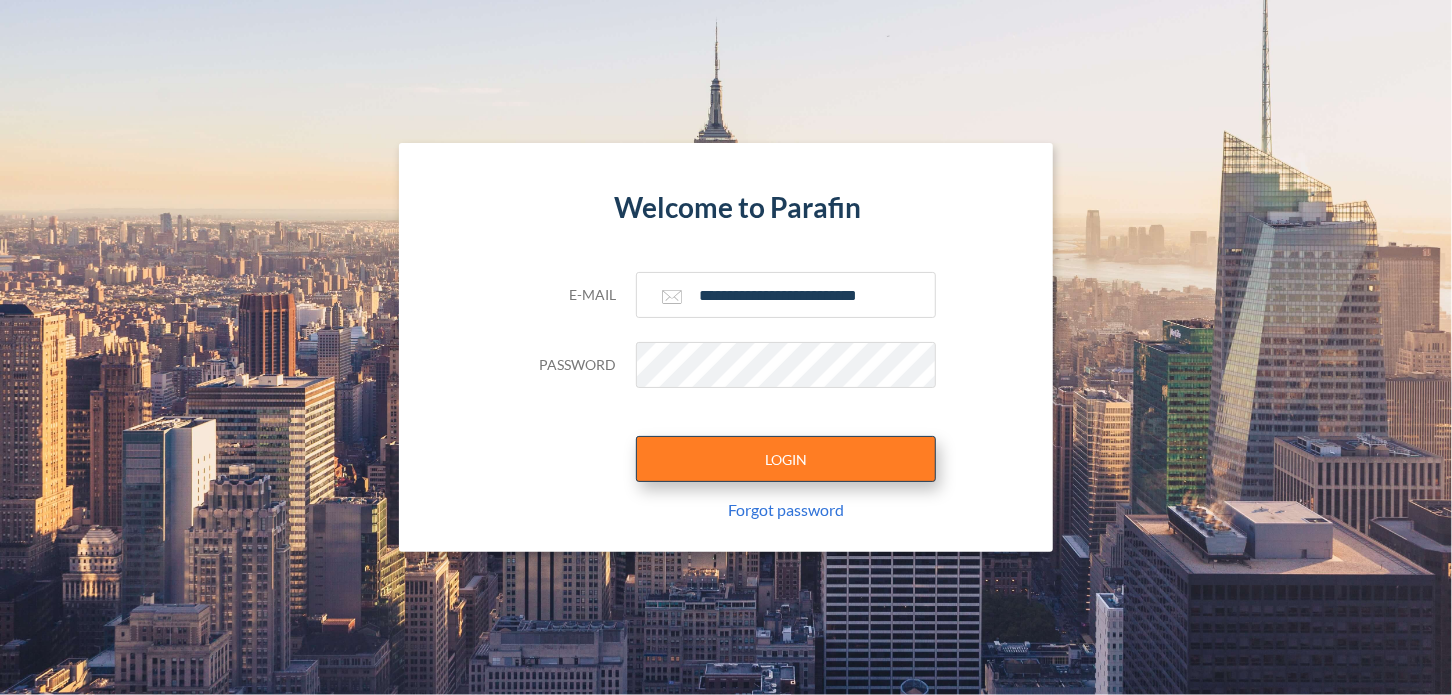 click on "LOGIN" at bounding box center [786, 459] 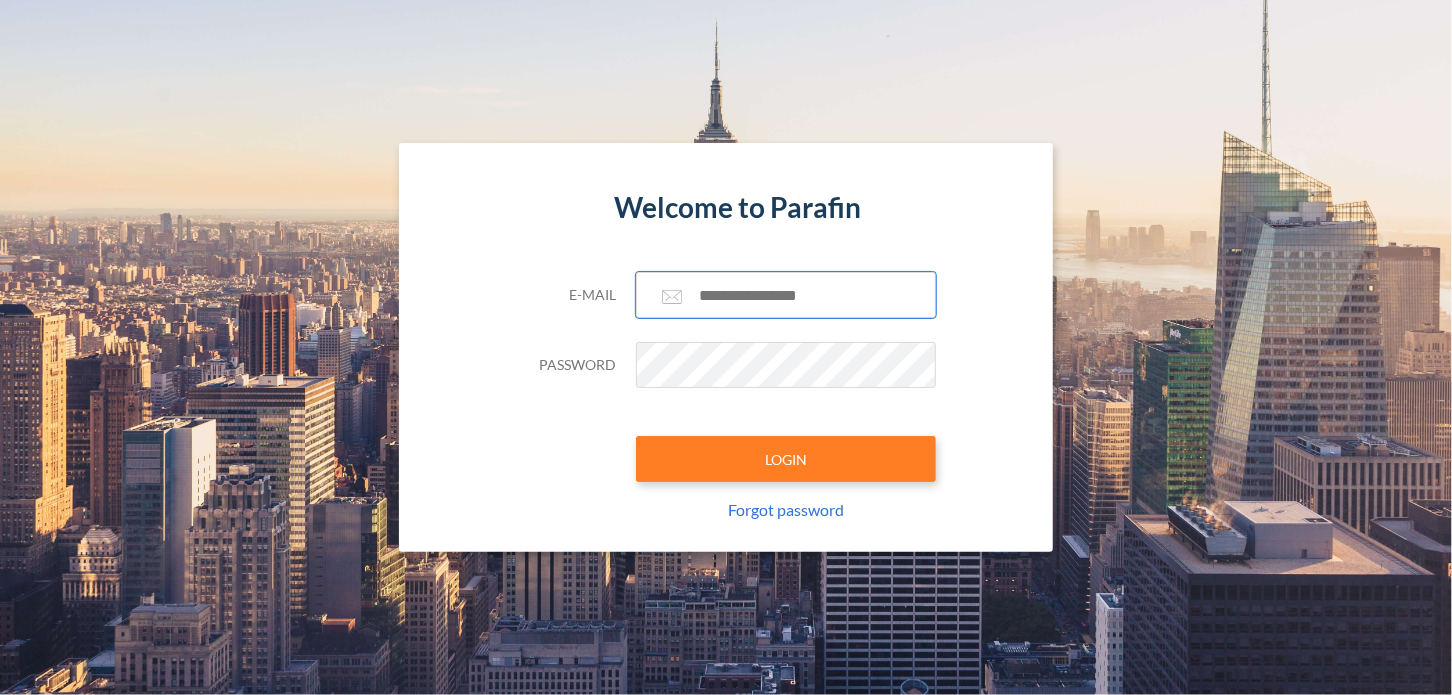 type on "**********" 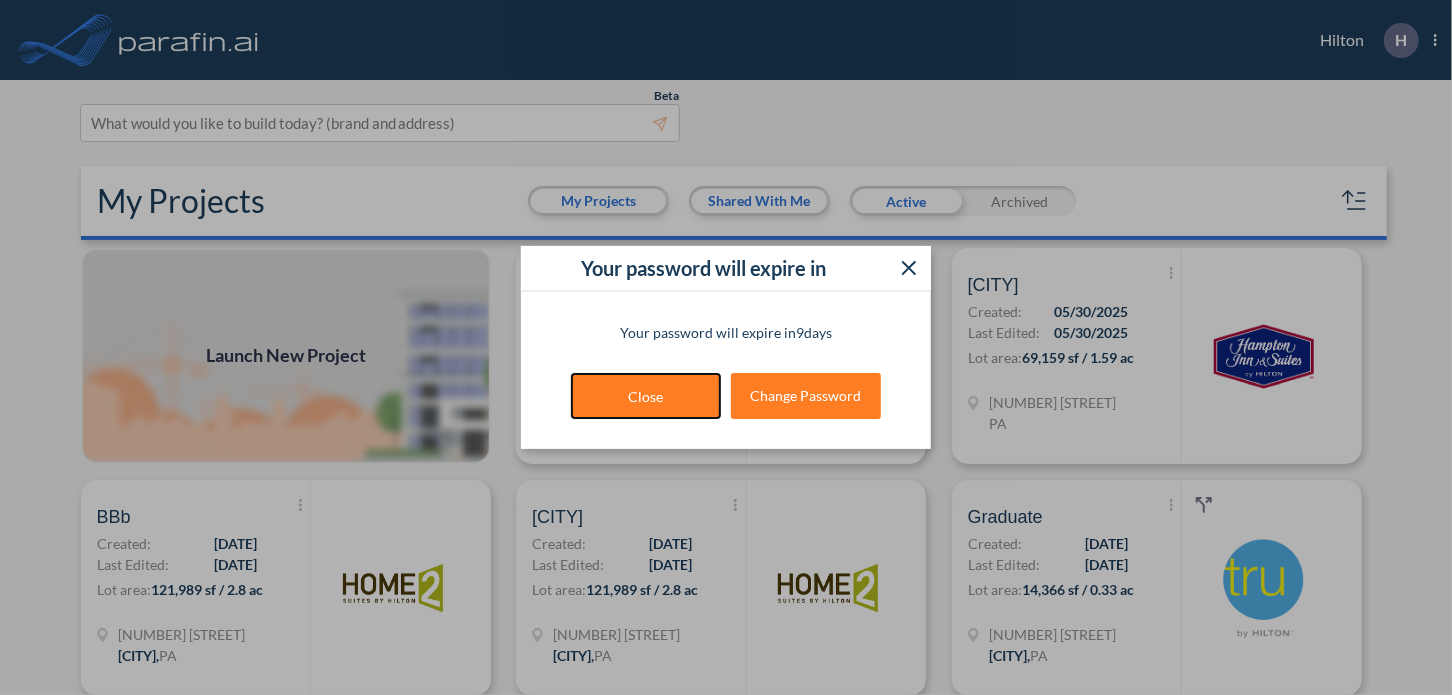 click on "Close" at bounding box center (646, 396) 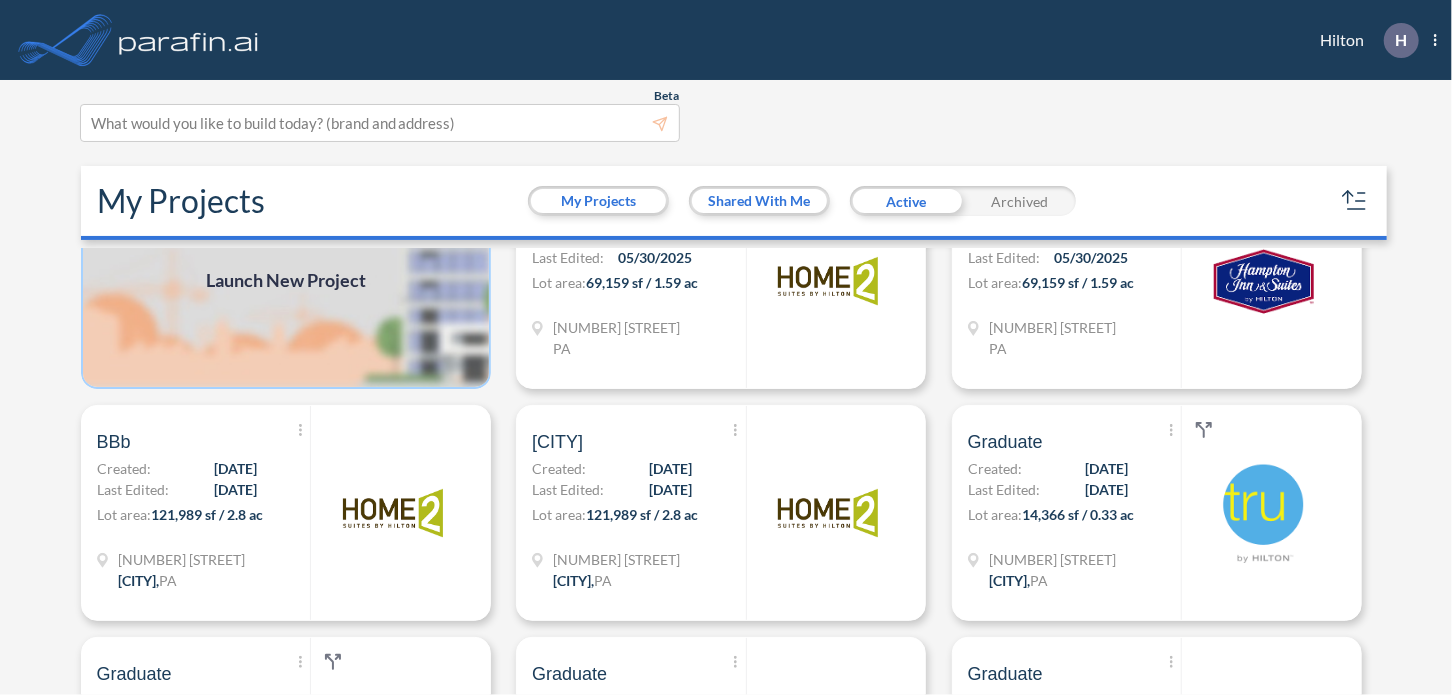 scroll, scrollTop: 0, scrollLeft: 0, axis: both 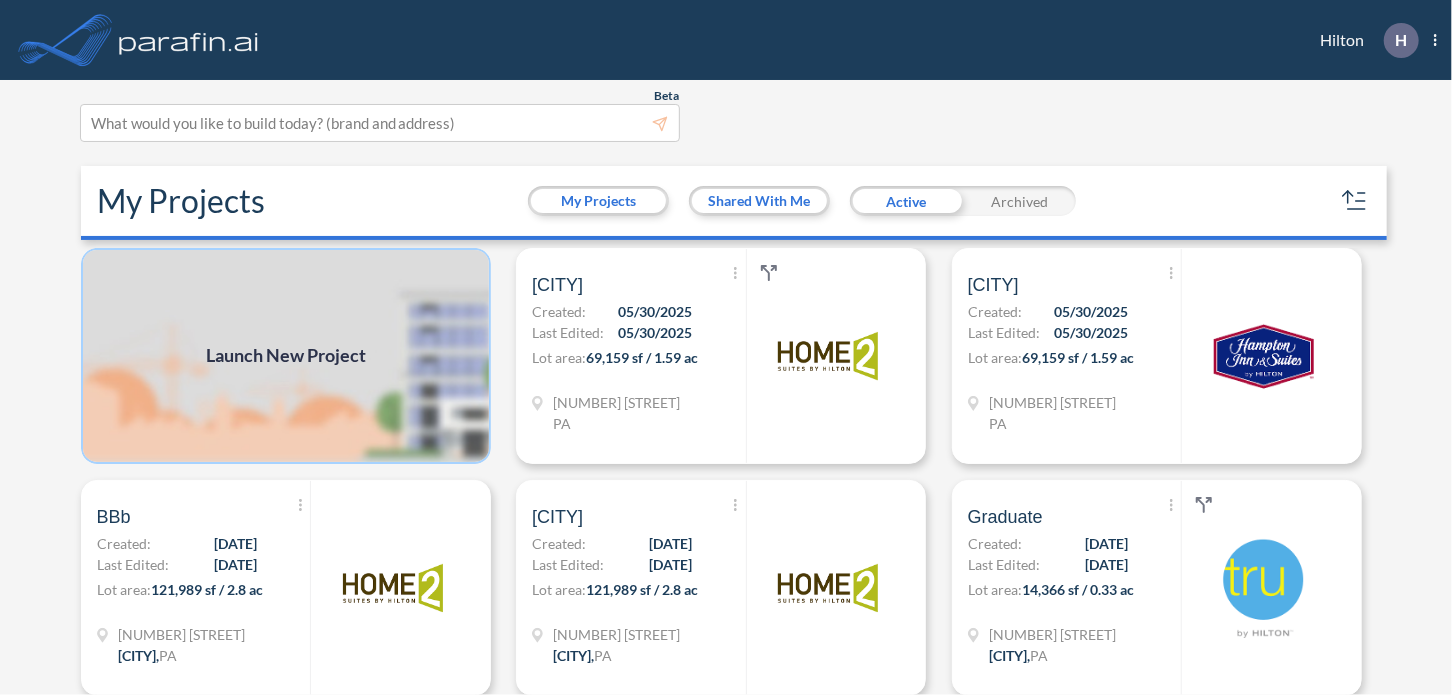 click at bounding box center (286, 356) 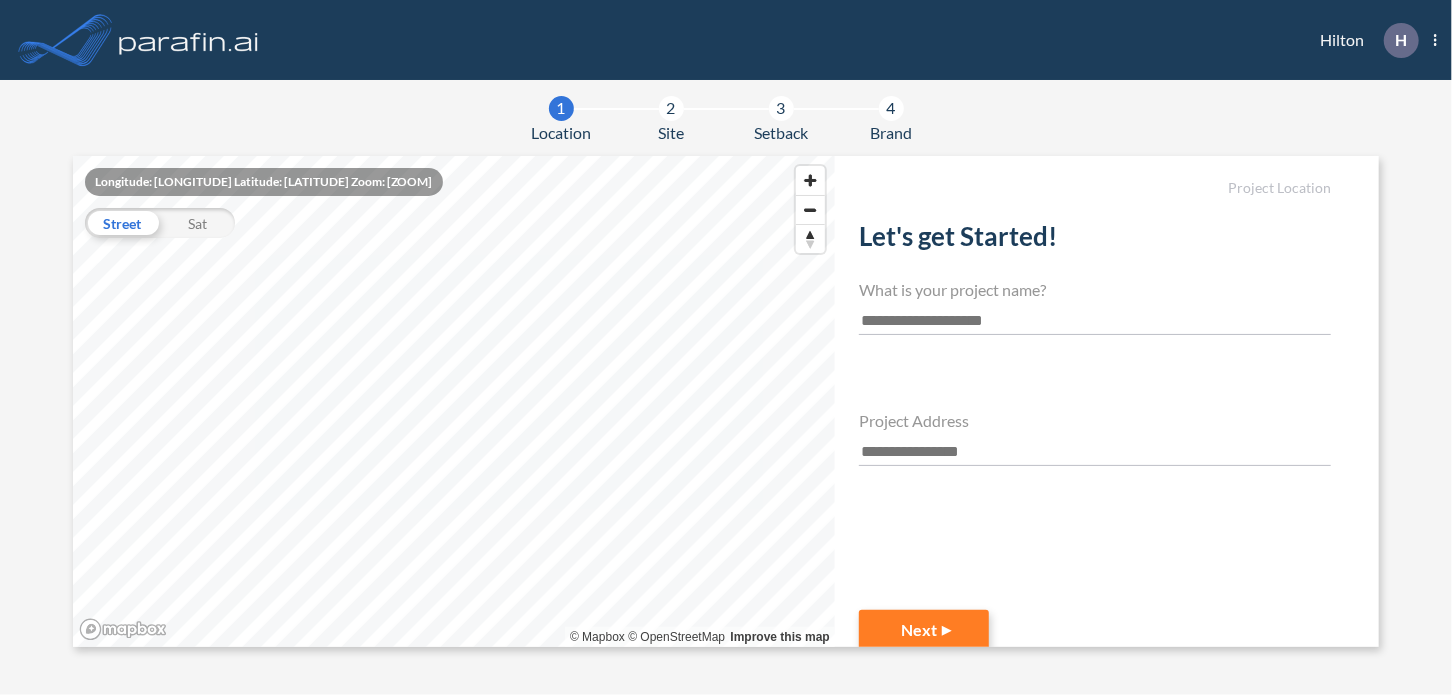 click on "Sat" at bounding box center [197, 223] 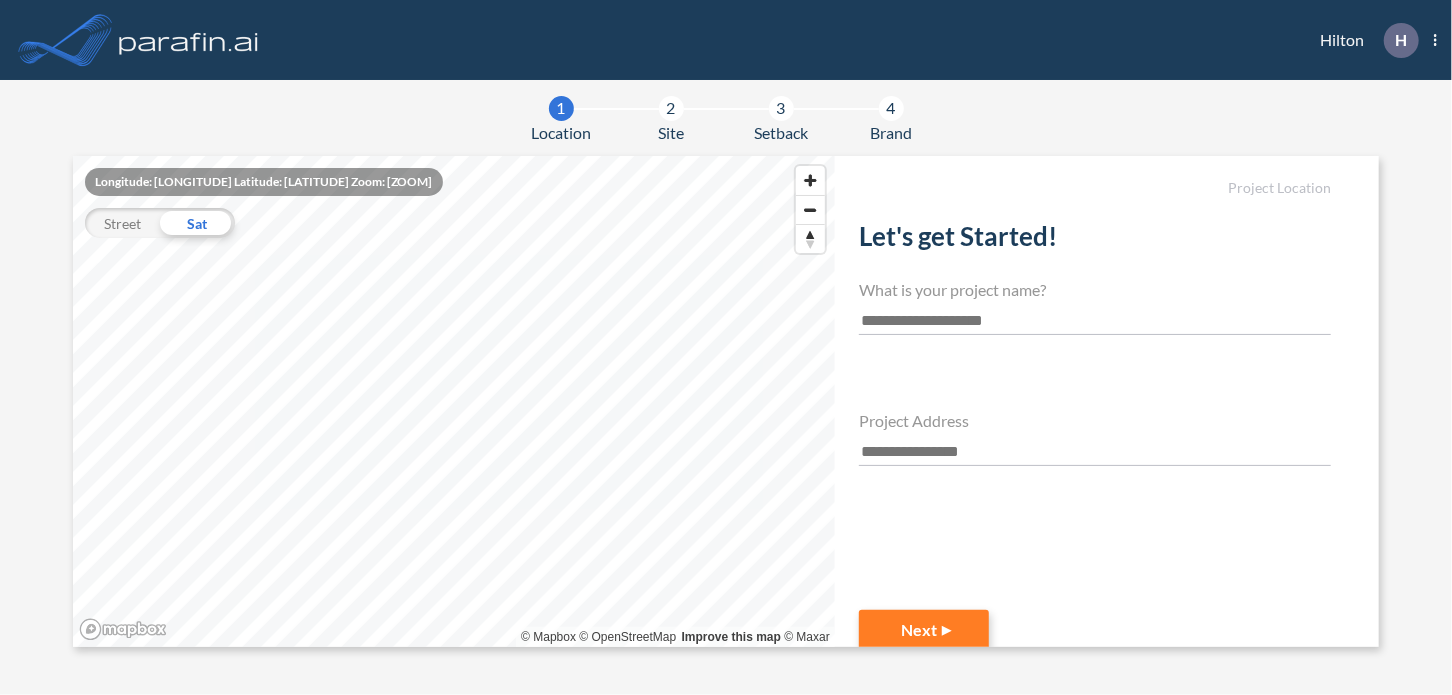 click on "Street" at bounding box center [122, 223] 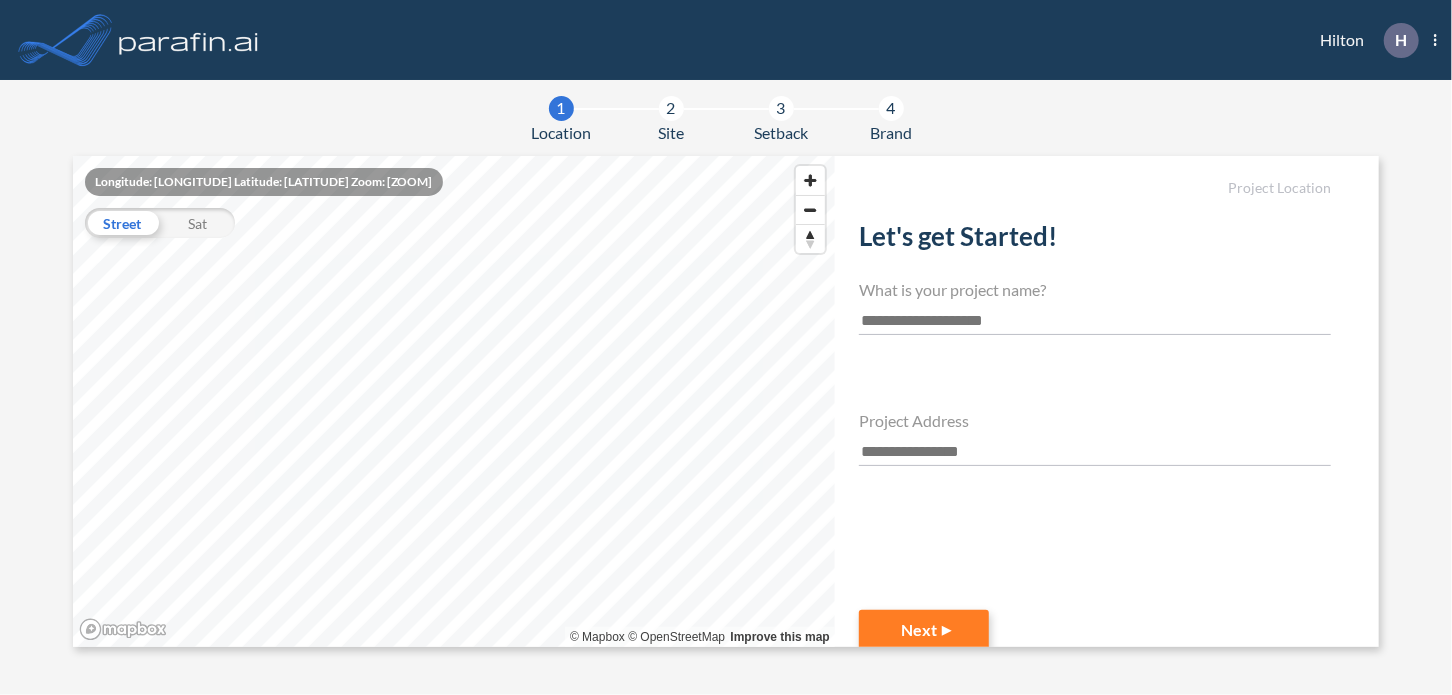 click at bounding box center [1095, 321] 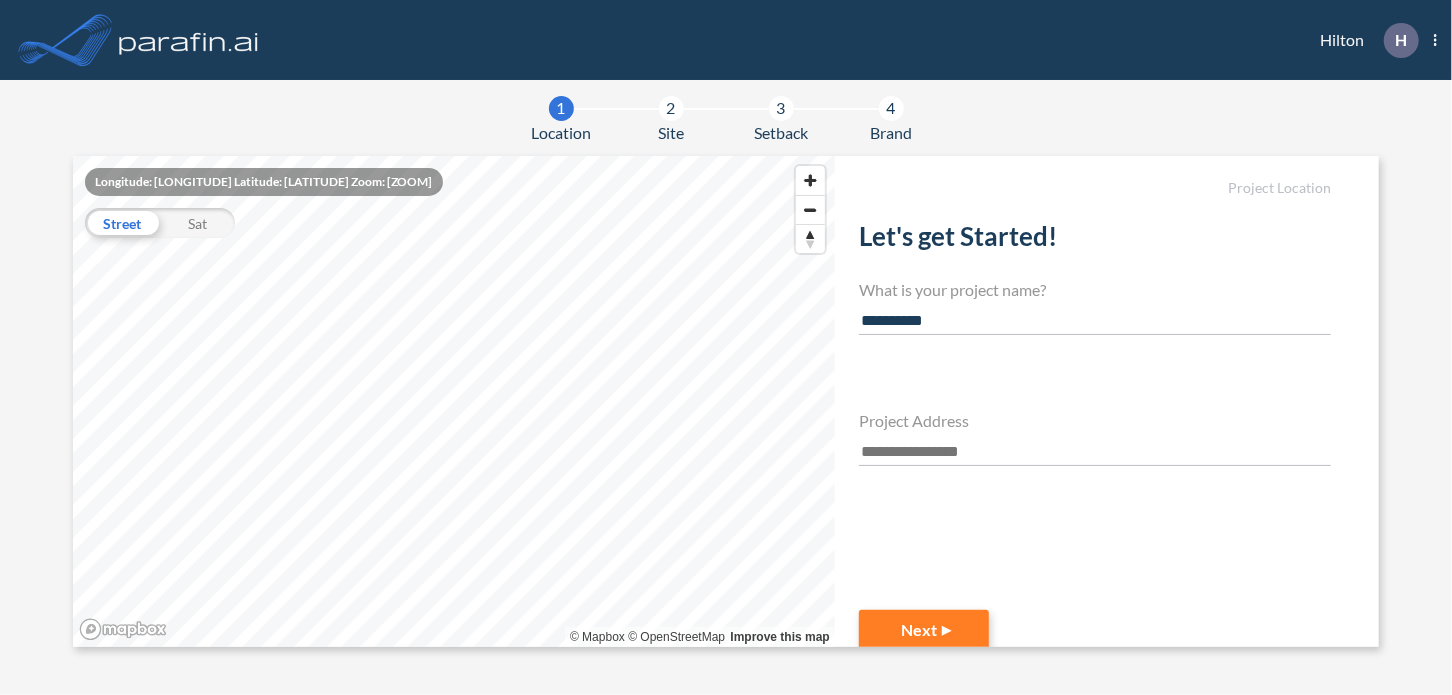 type on "**********" 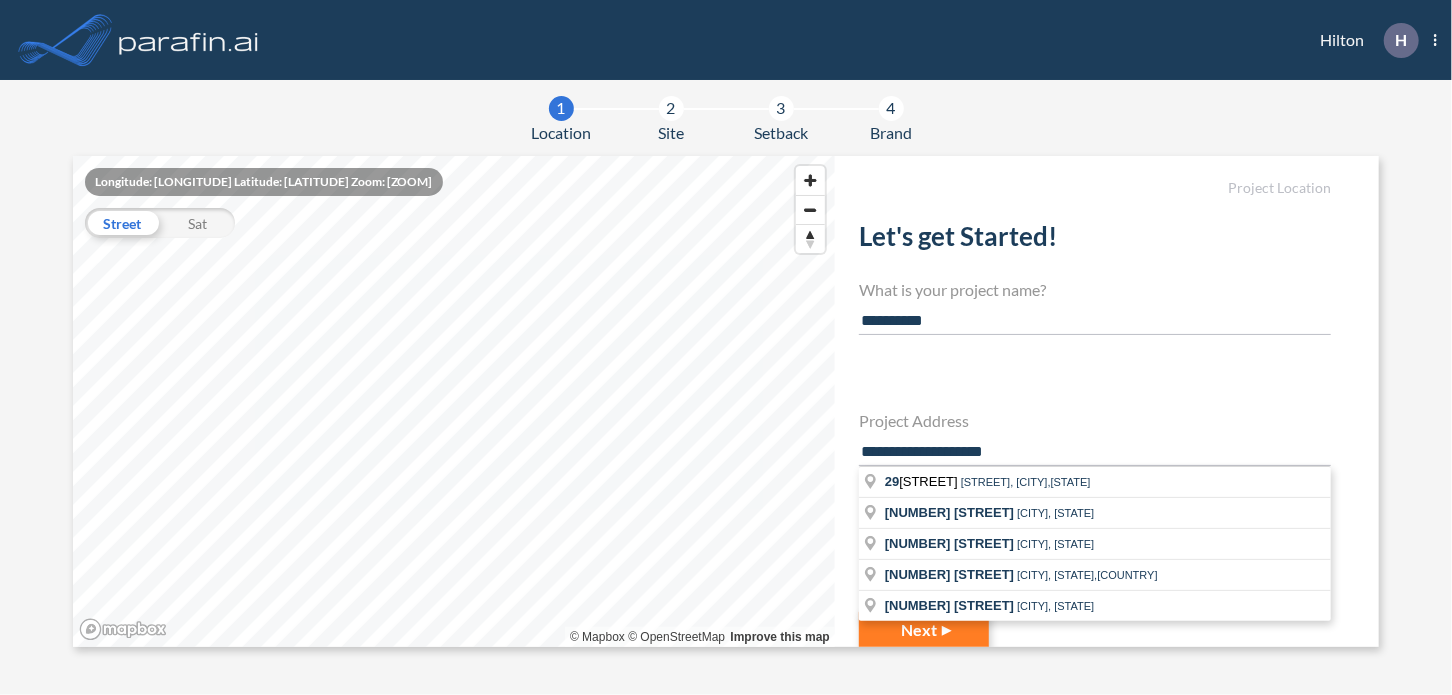 click on "[NUMBER] [STREET]" at bounding box center (923, 481) 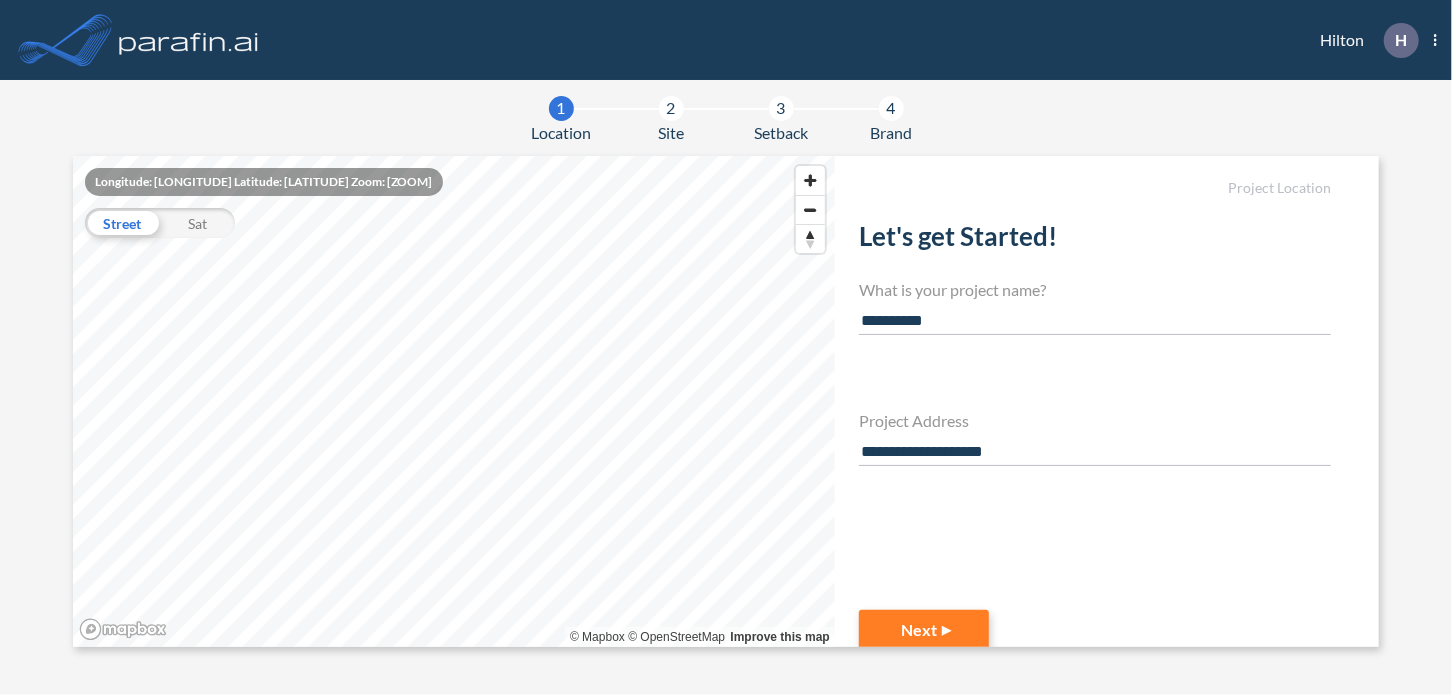 type on "**********" 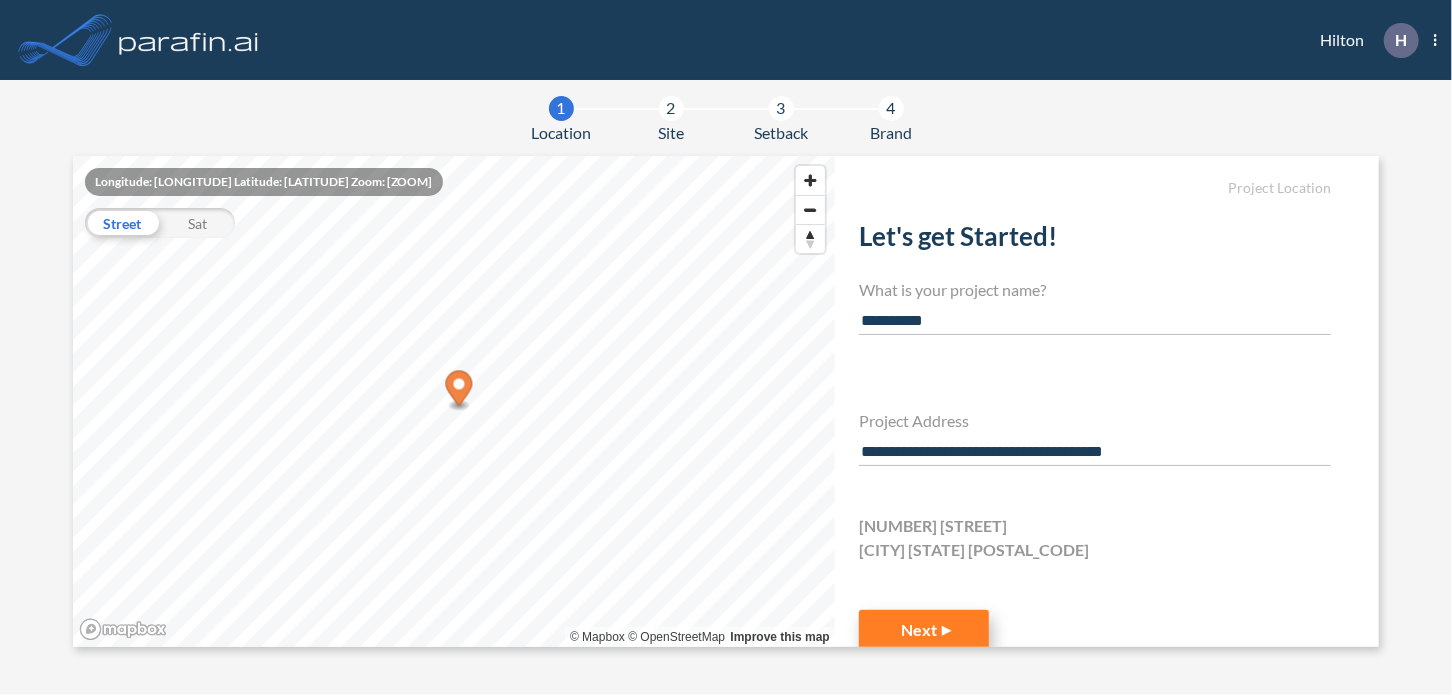 click on "Next" at bounding box center (924, 630) 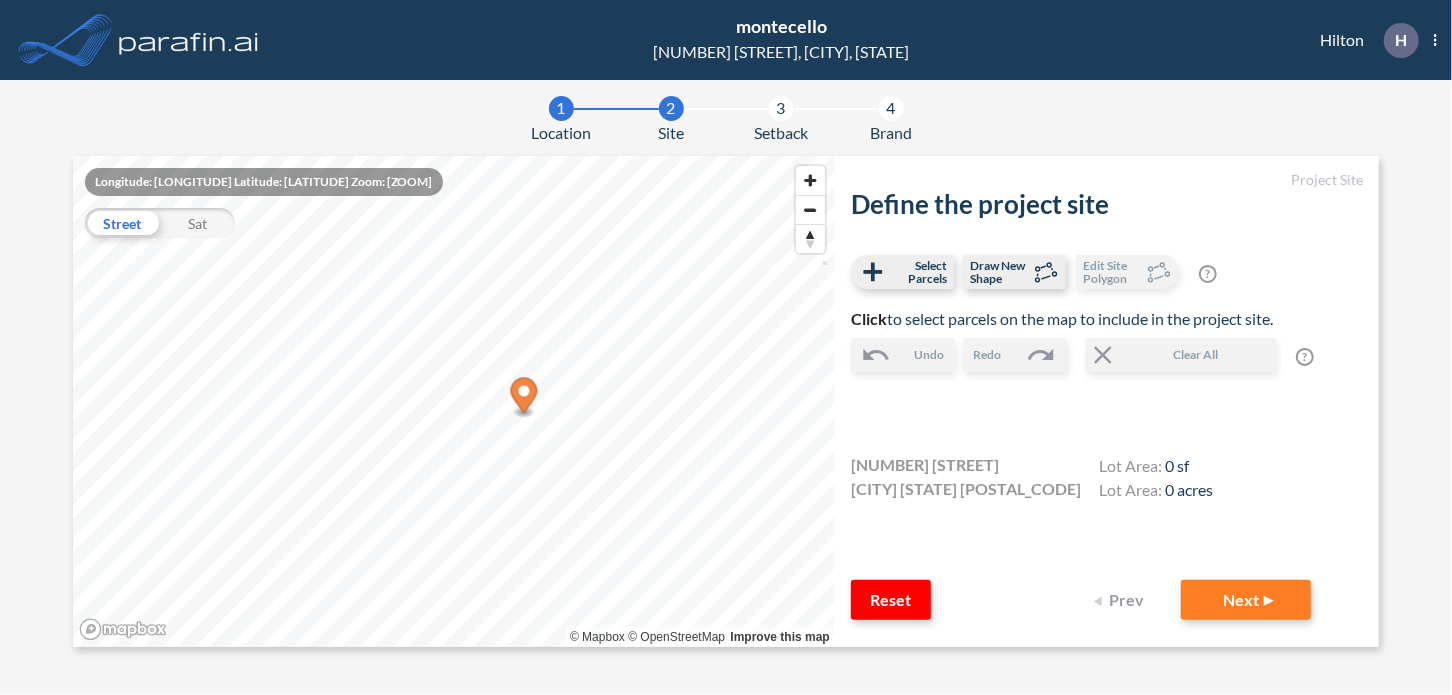 drag, startPoint x: 470, startPoint y: 400, endPoint x: 517, endPoint y: 405, distance: 47.26521 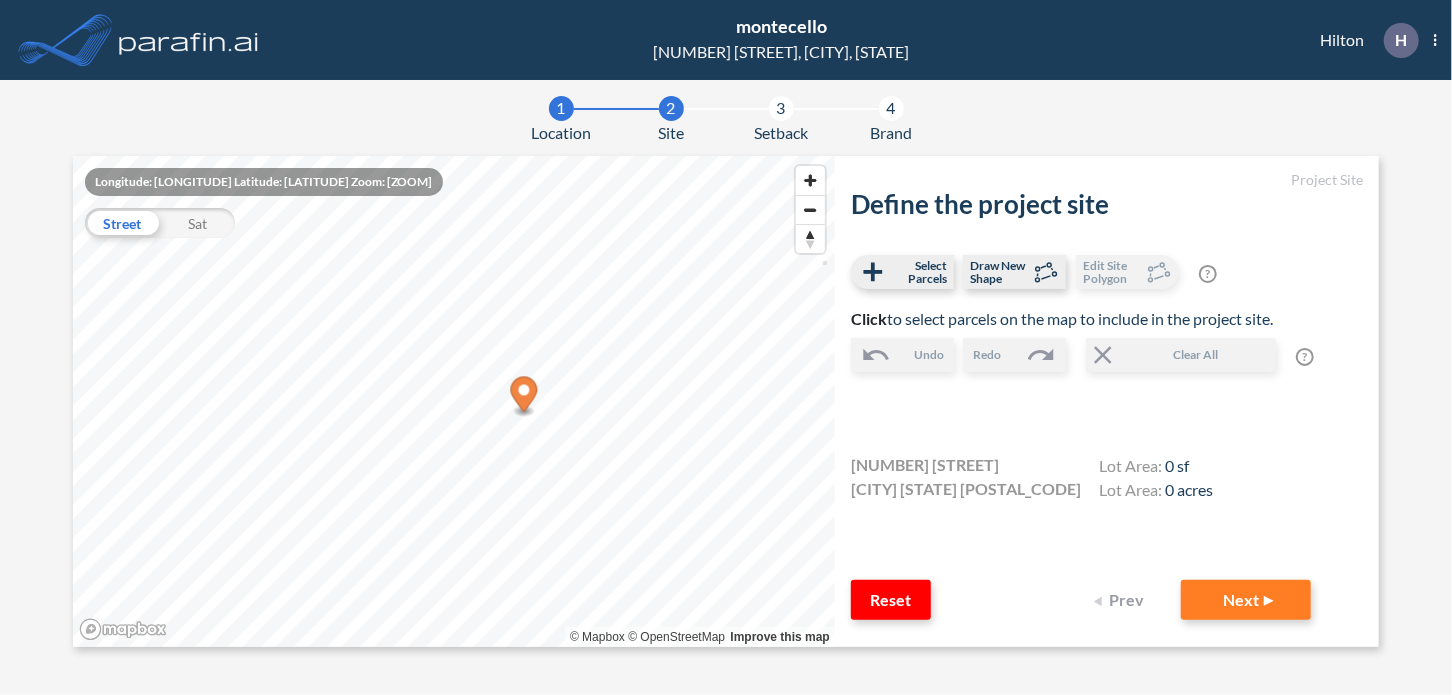 drag, startPoint x: 528, startPoint y: 398, endPoint x: 519, endPoint y: 406, distance: 12.0415945 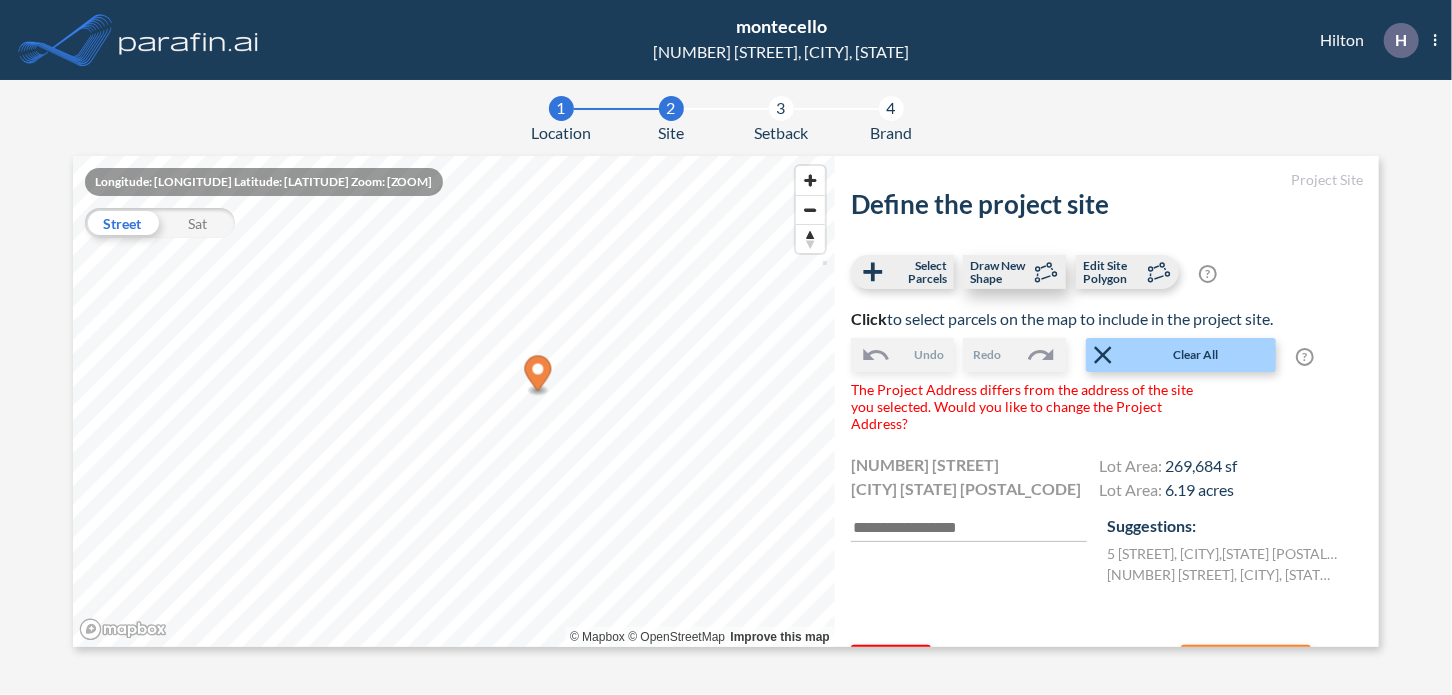 click on "Draw New Shape" at bounding box center (999, 272) 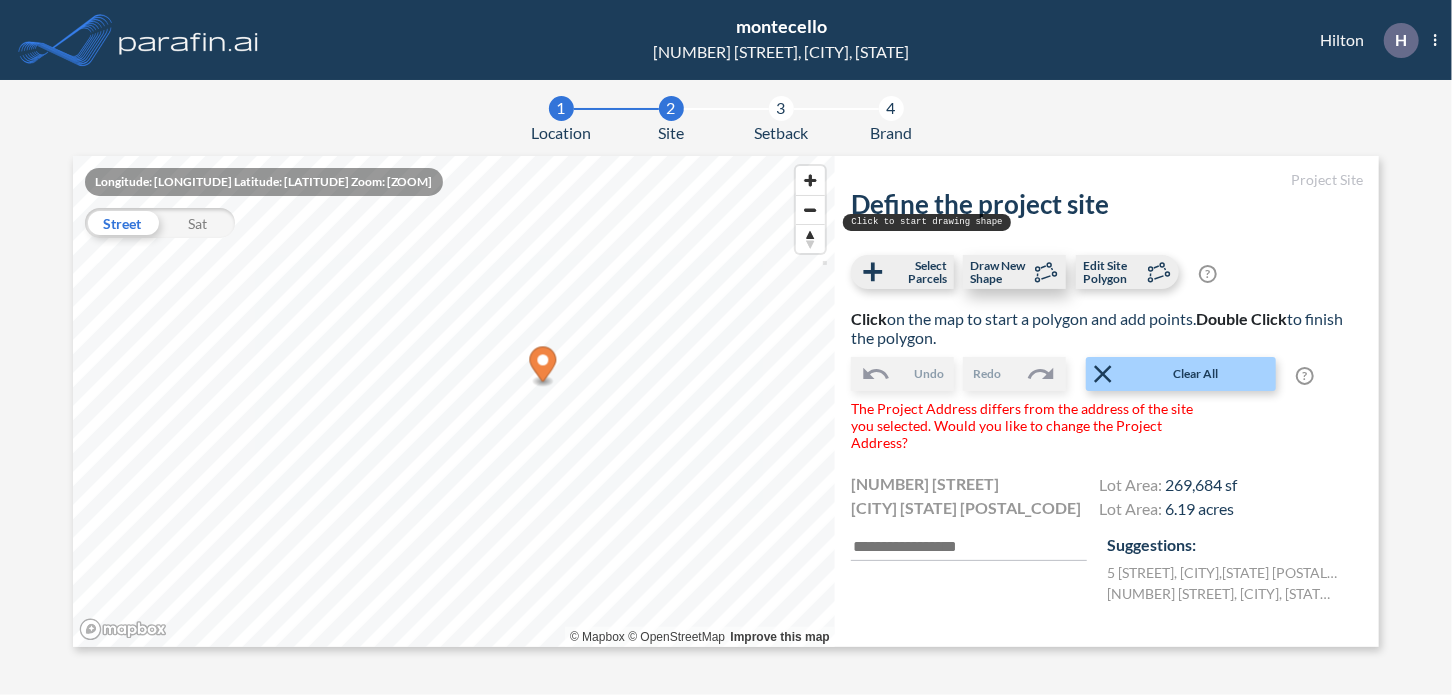 drag, startPoint x: 1004, startPoint y: 263, endPoint x: 1010, endPoint y: 274, distance: 12.529964 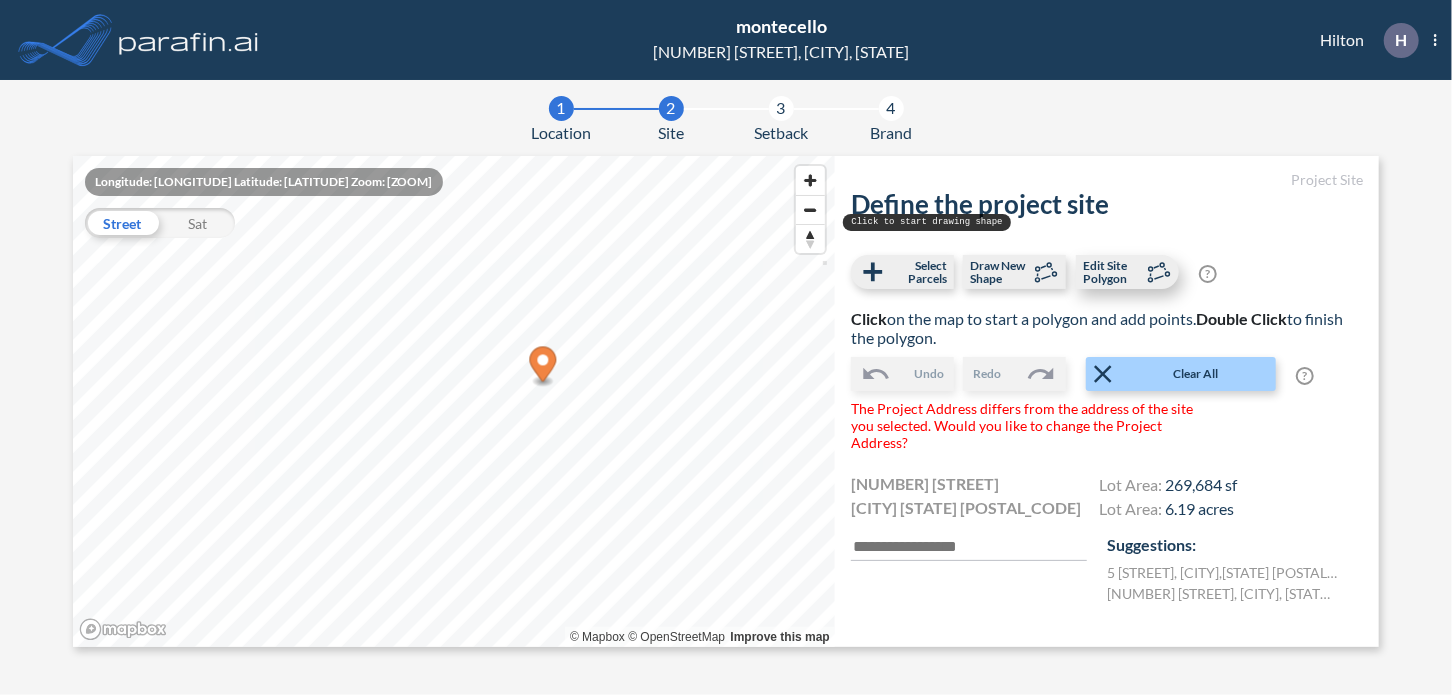 click on "Edit Site Polygon" at bounding box center [1112, 272] 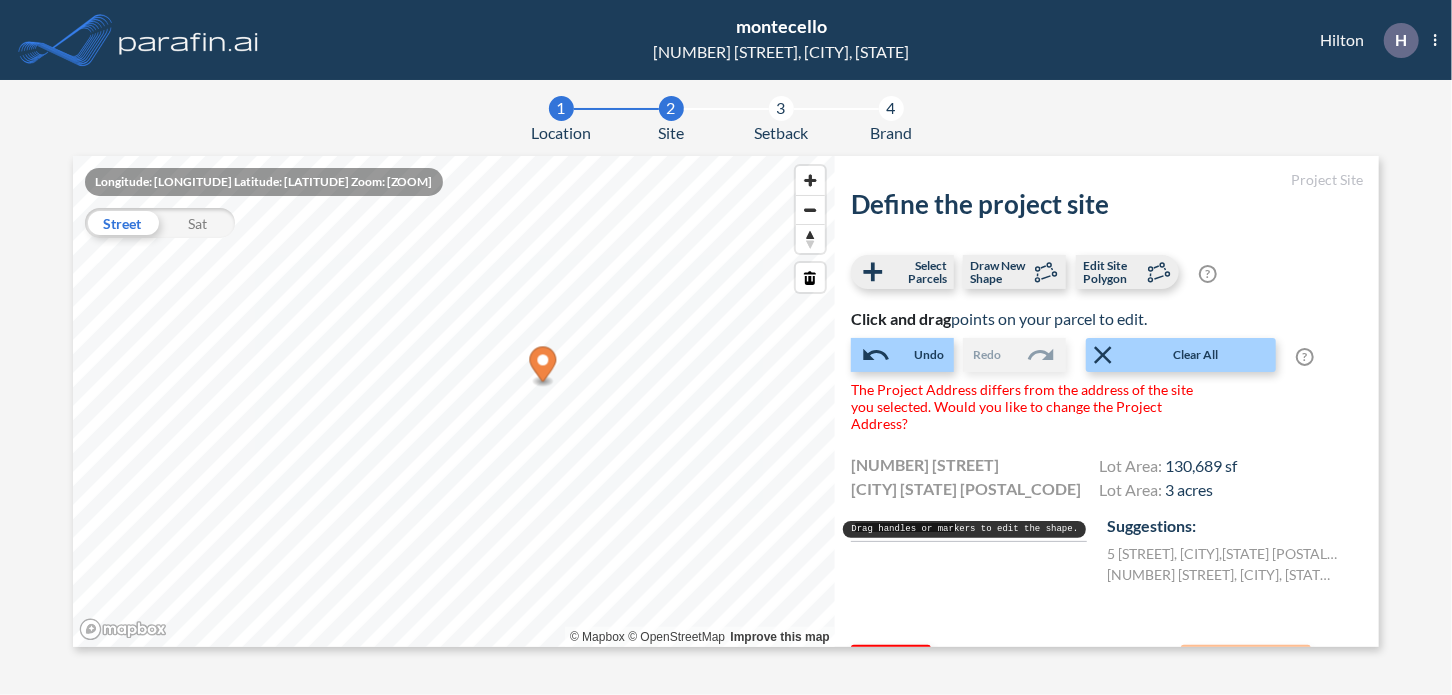 scroll, scrollTop: 64, scrollLeft: 0, axis: vertical 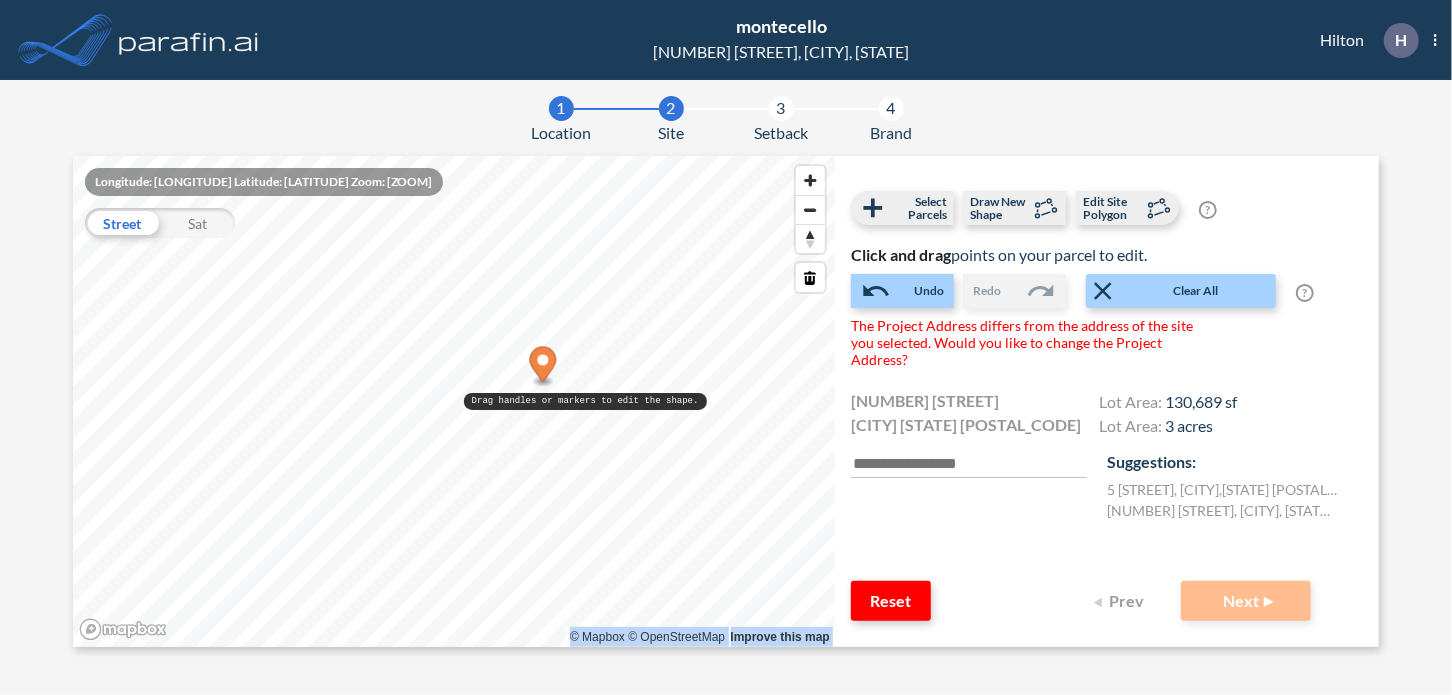 click on "Longitude: [LONGITUDE] Latitude: [LATITUDE] Zoom: [ZOOM] Street Sat © Mapbox   © OpenStreetMap   Improve this map Drag handles or markers to edit the shape." at bounding box center [454, 401] 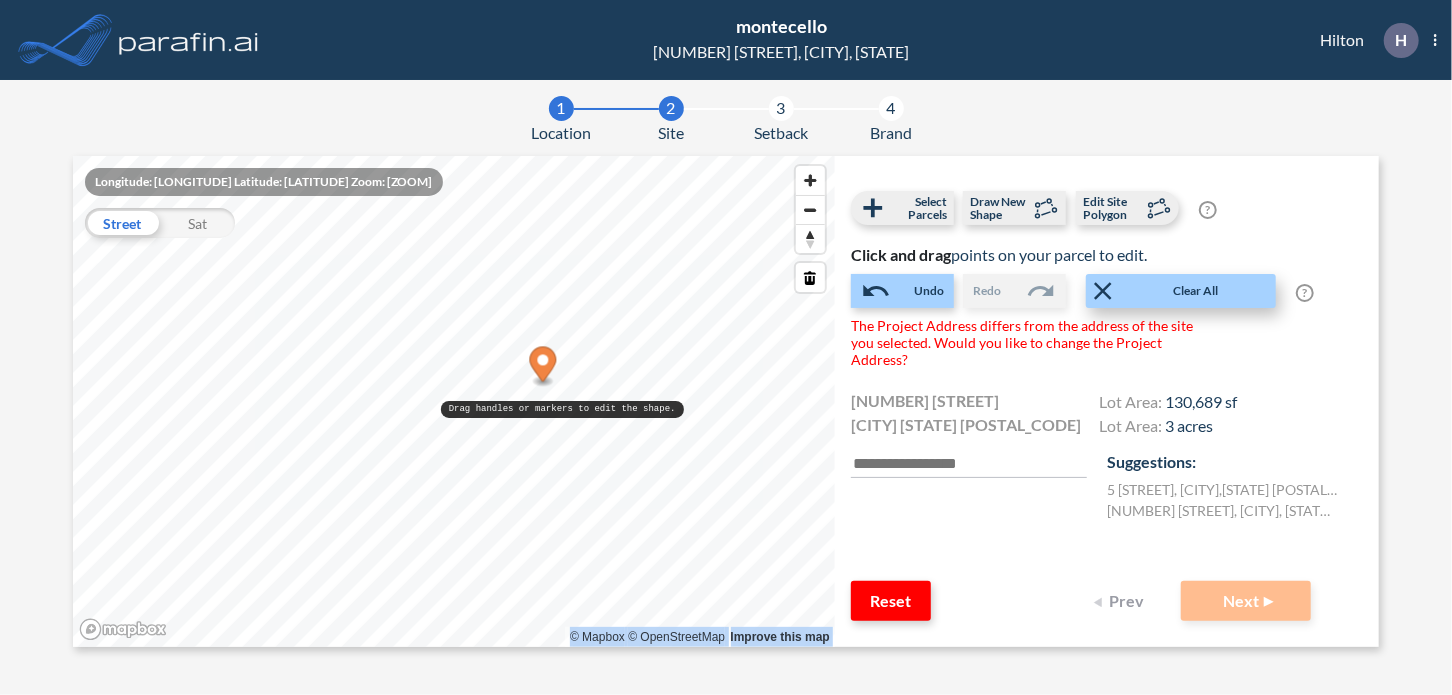 click on "Clear All" at bounding box center [1196, 291] 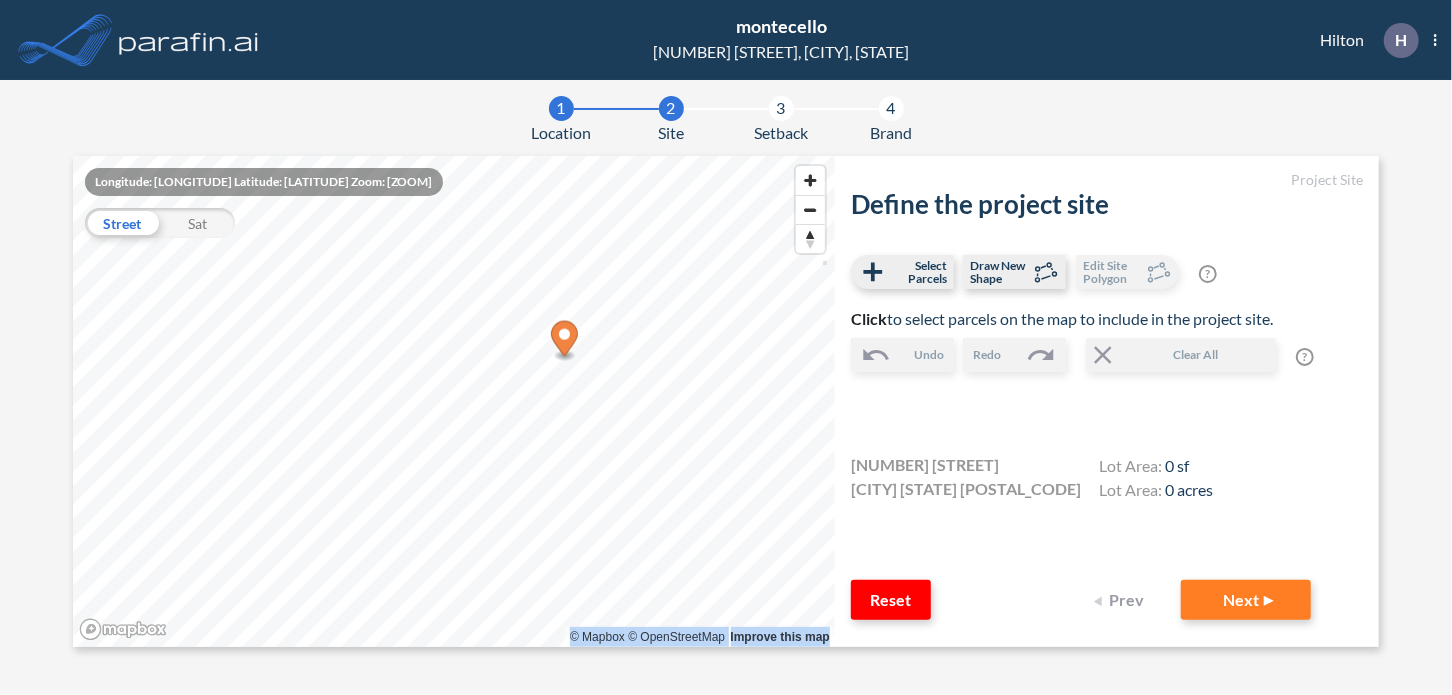 drag, startPoint x: 538, startPoint y: 370, endPoint x: 561, endPoint y: 343, distance: 35.468296 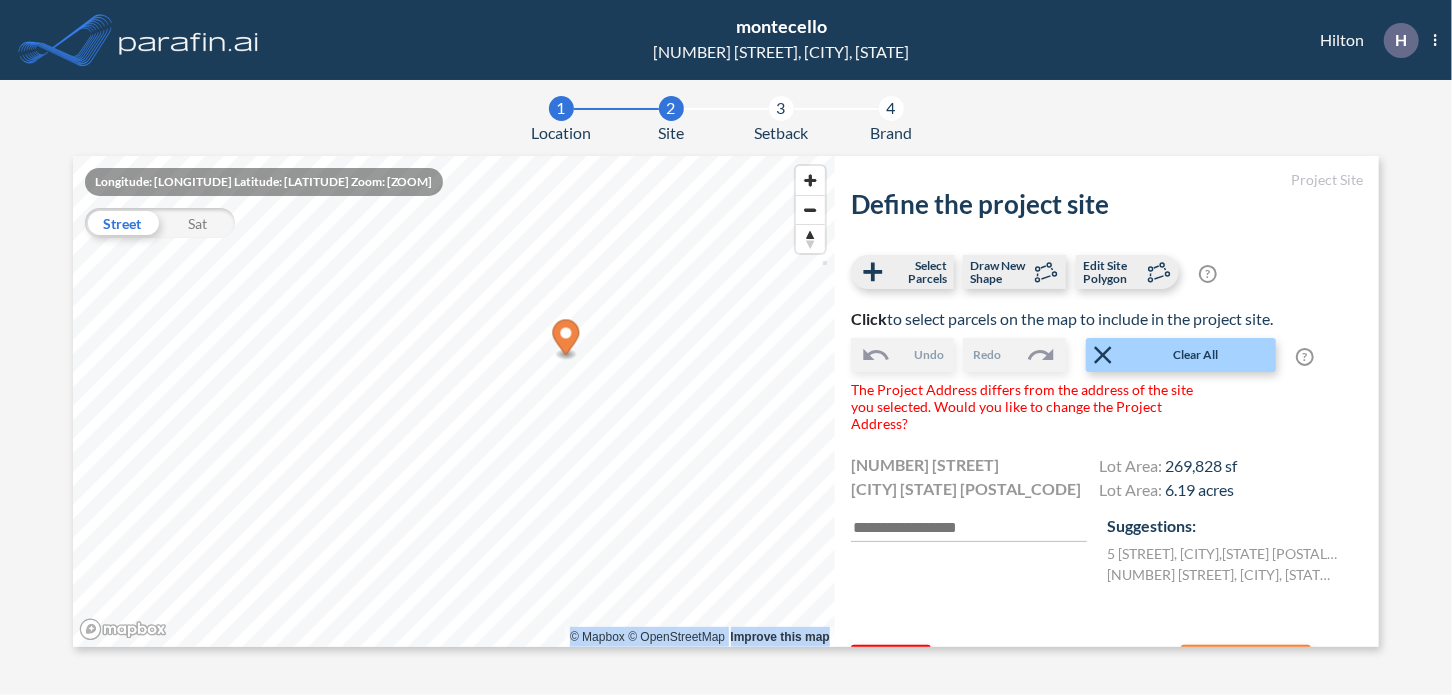 scroll, scrollTop: 64, scrollLeft: 0, axis: vertical 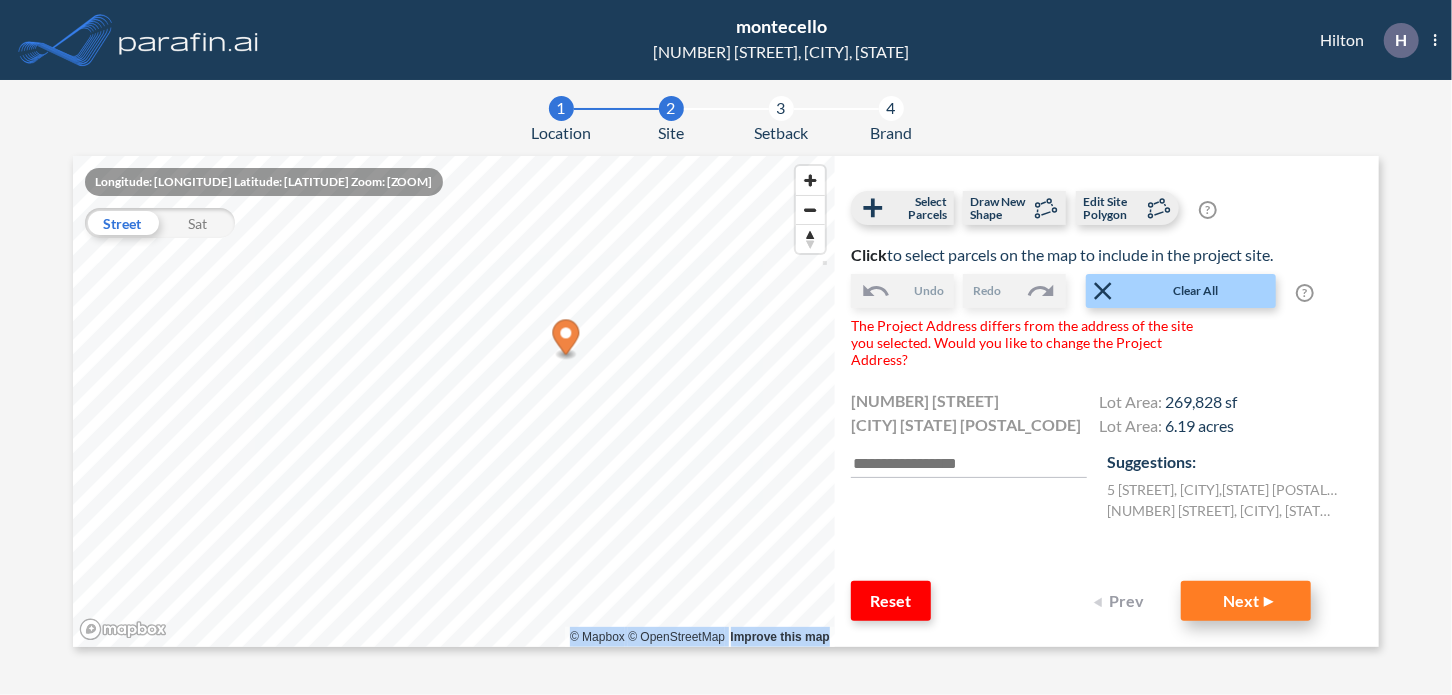 click on "Next" at bounding box center [1246, 601] 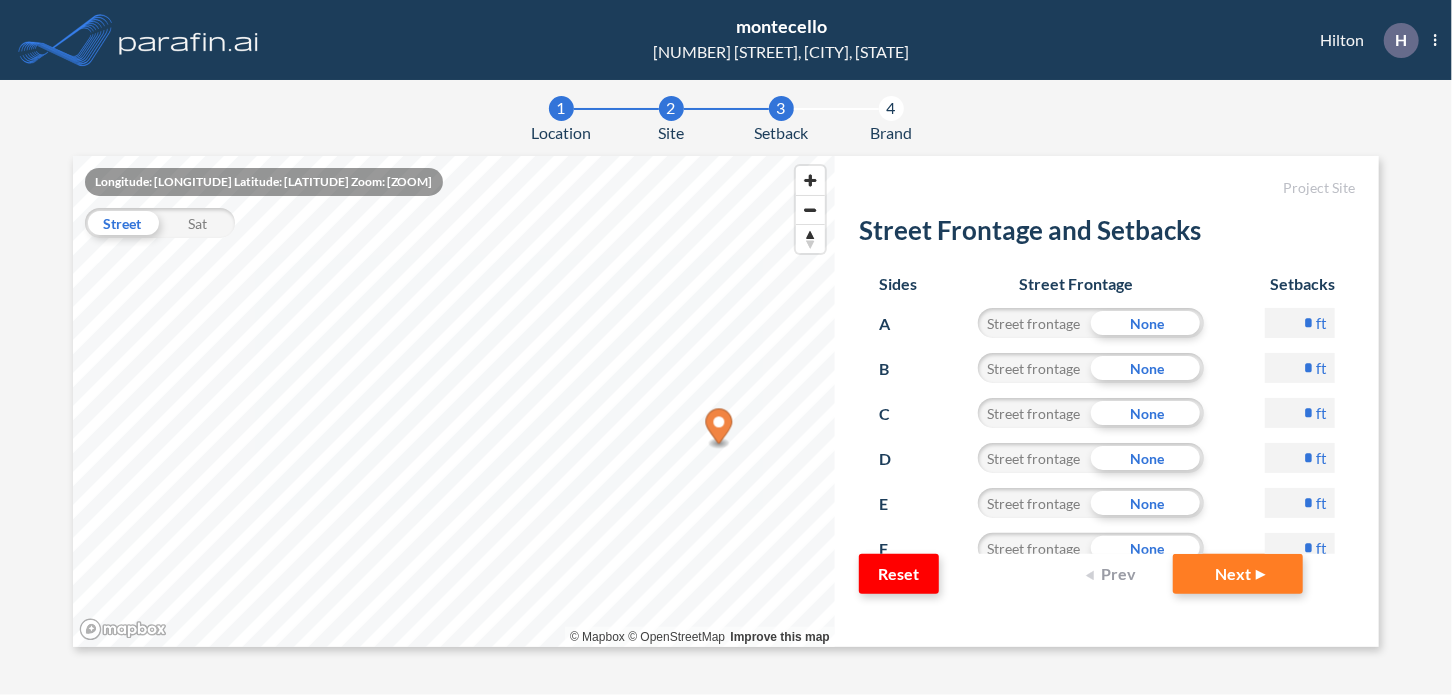 click on "Street frontage" at bounding box center [1034, 368] 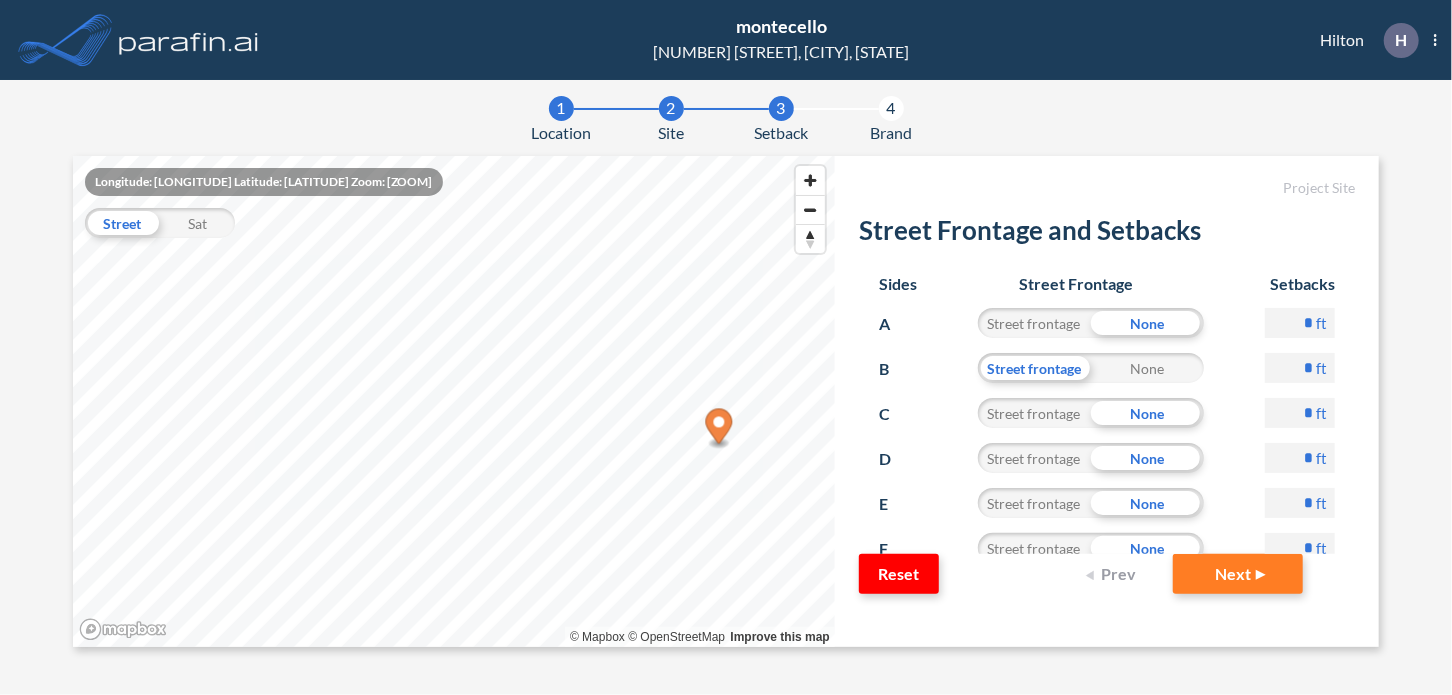 click on "Street frontage" at bounding box center (1034, 323) 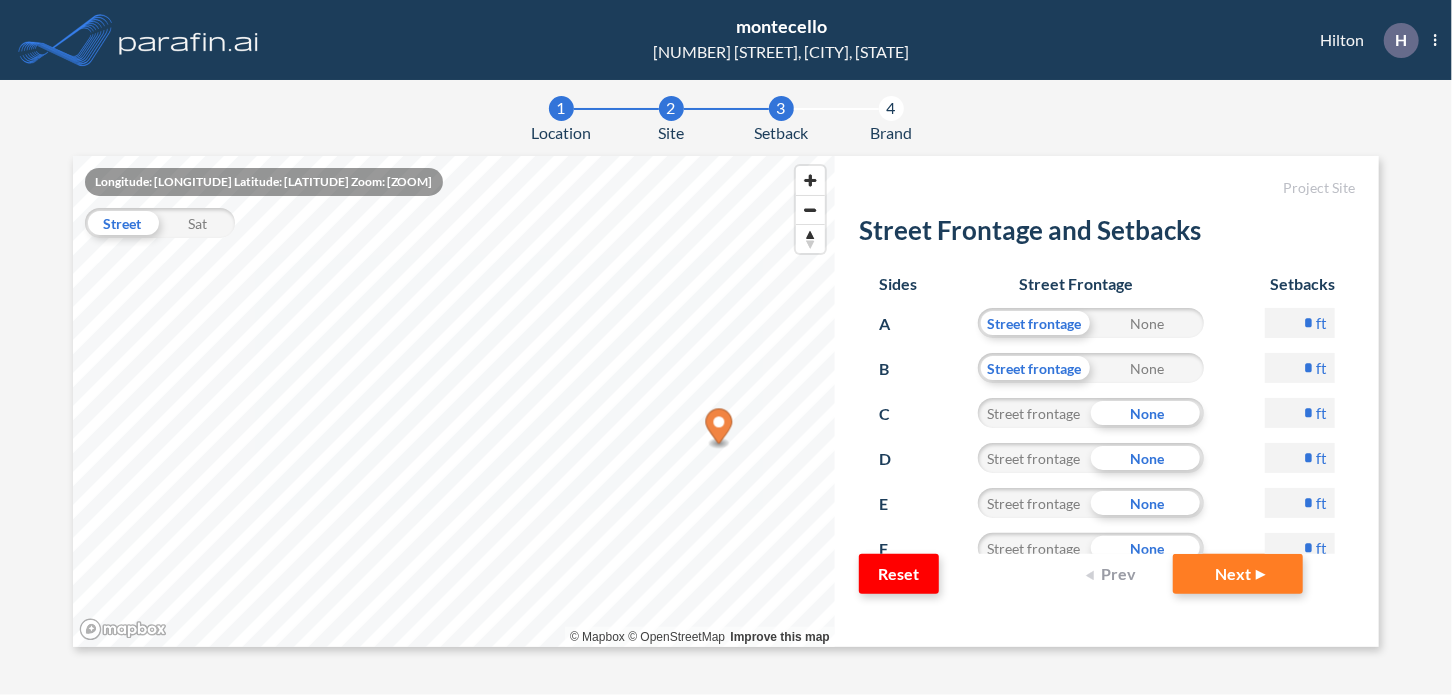 click on "*" at bounding box center [1300, 323] 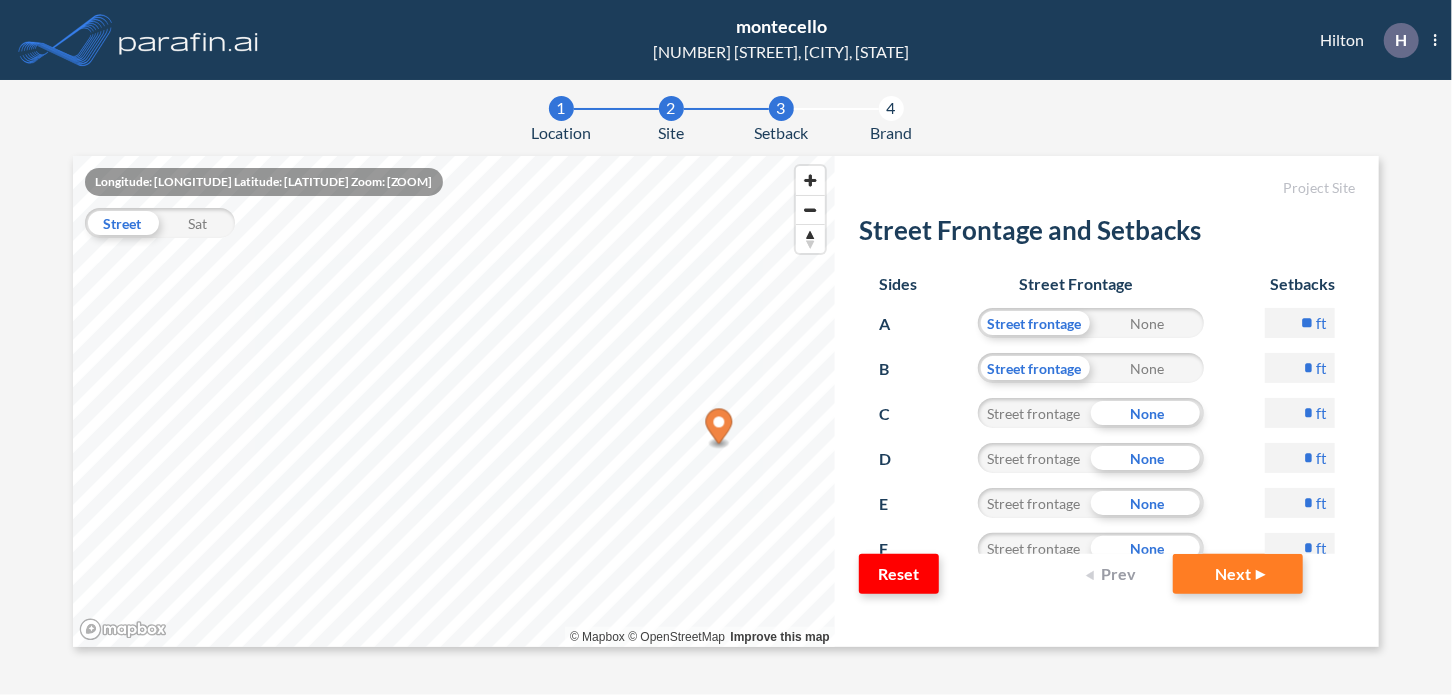 click on "*" at bounding box center [1300, 368] 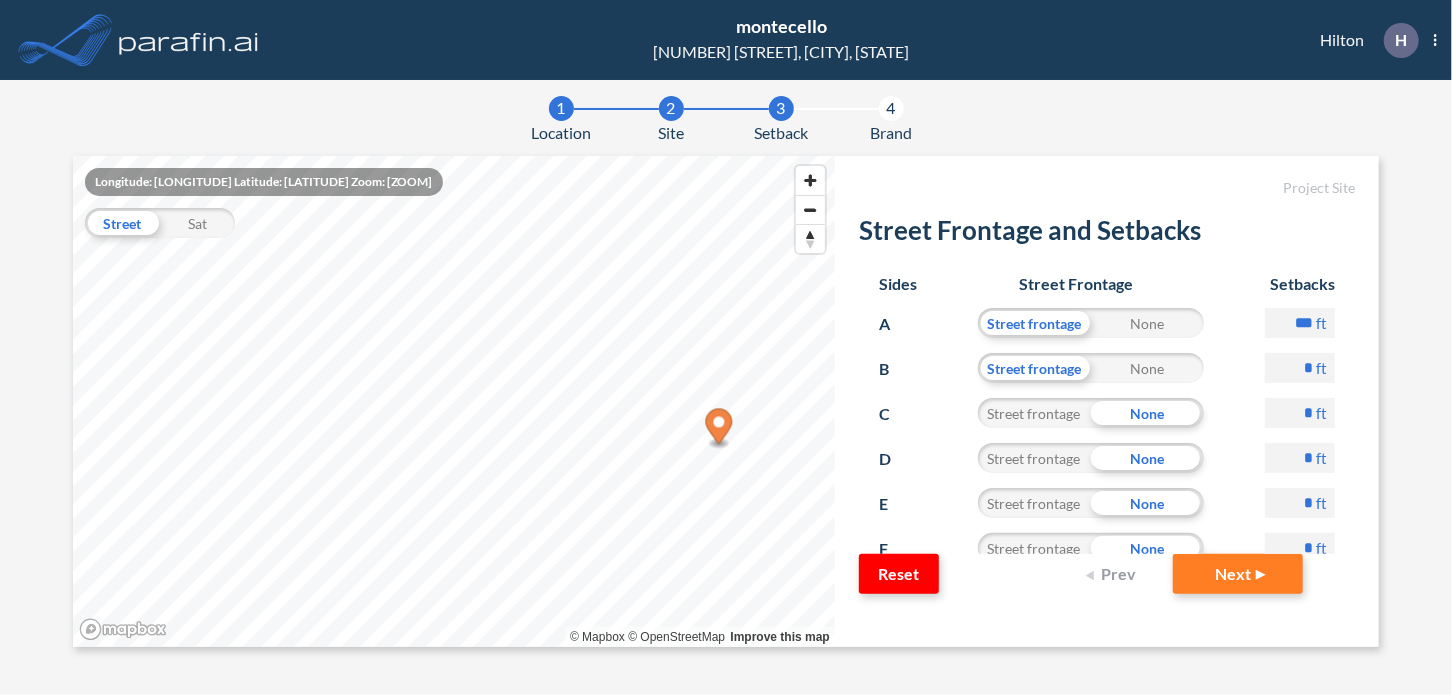 click on "E Street frontage None * ft" at bounding box center [1107, 510] 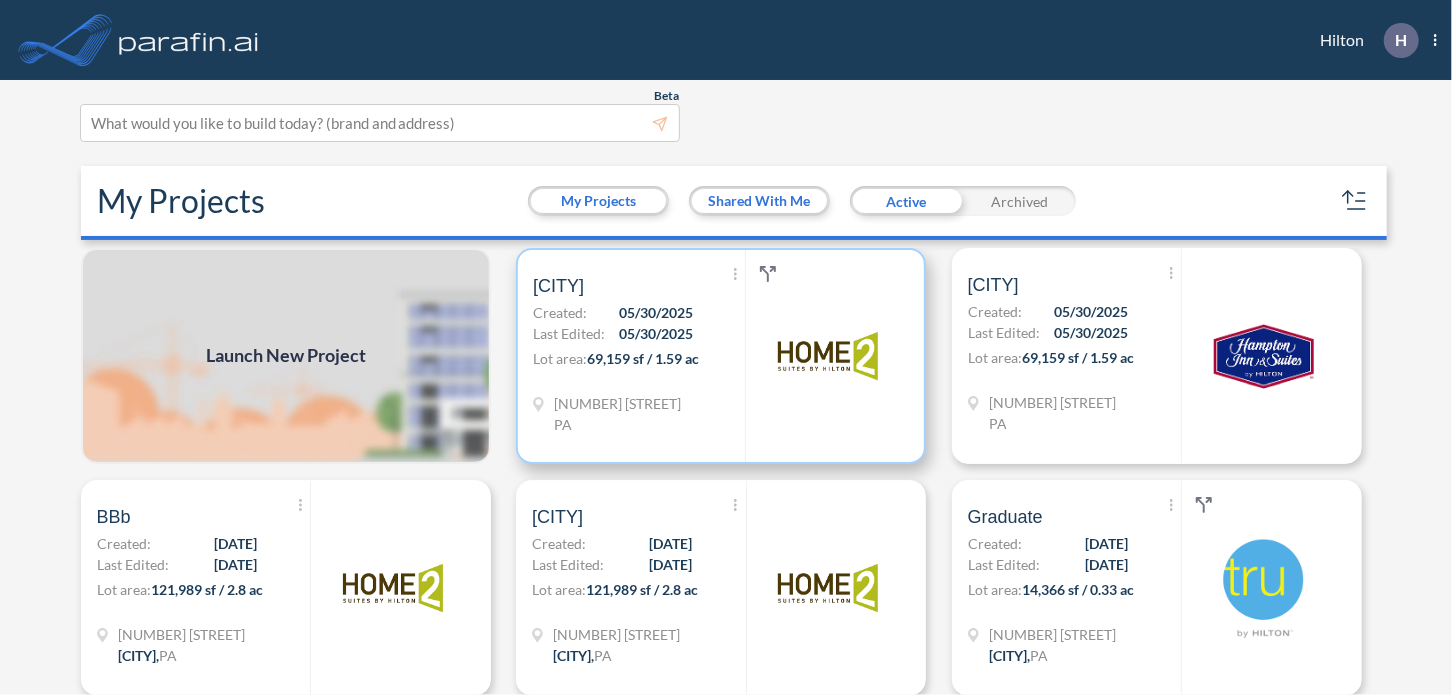 click at bounding box center [827, 356] 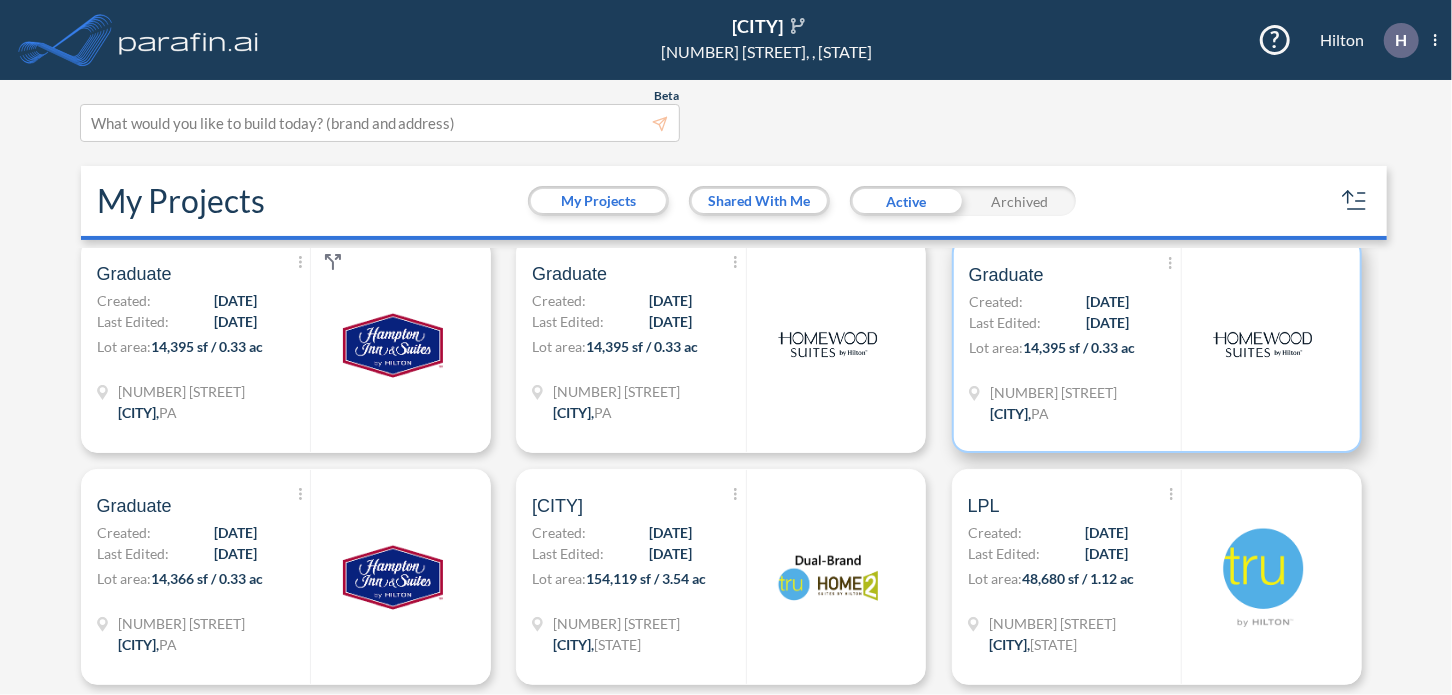 scroll, scrollTop: 0, scrollLeft: 0, axis: both 